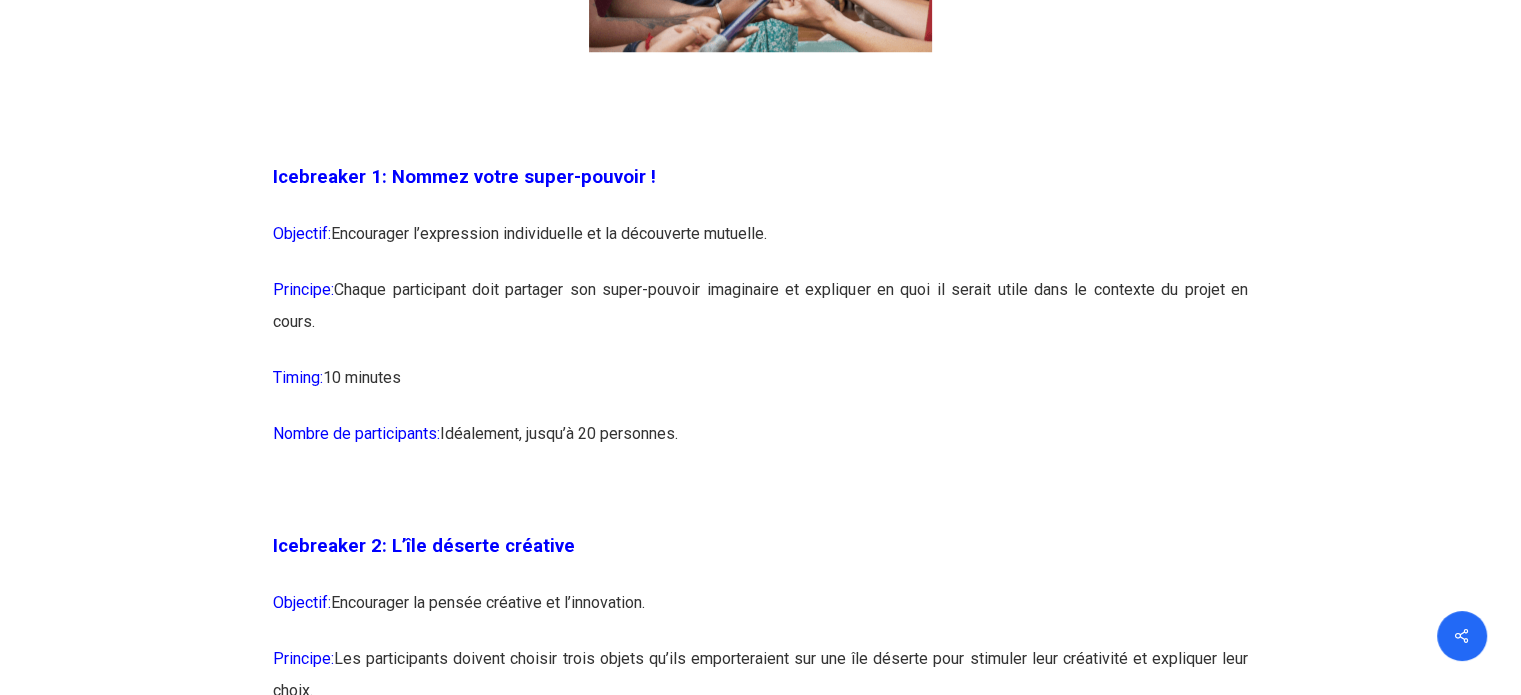 scroll, scrollTop: 1680, scrollLeft: 0, axis: vertical 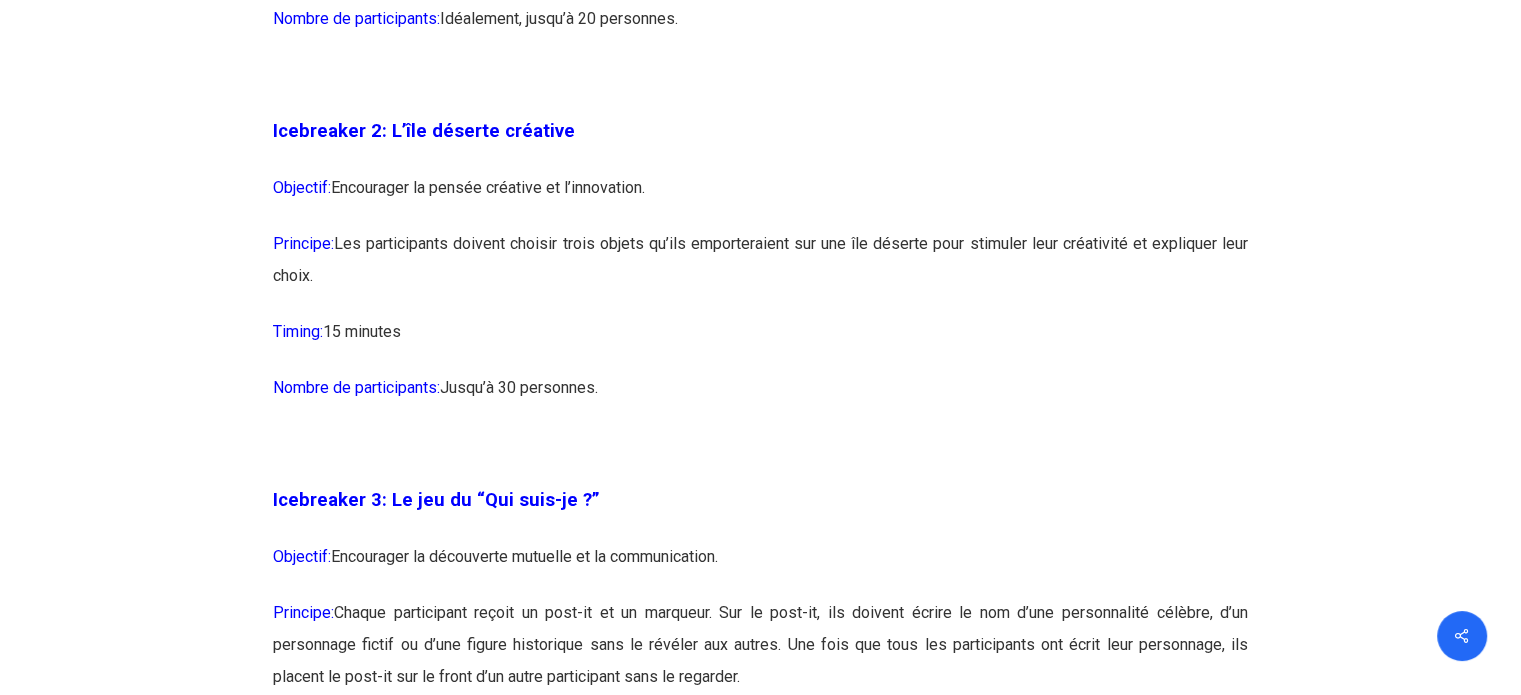 drag, startPoint x: 272, startPoint y: 172, endPoint x: 710, endPoint y: 370, distance: 480.67453 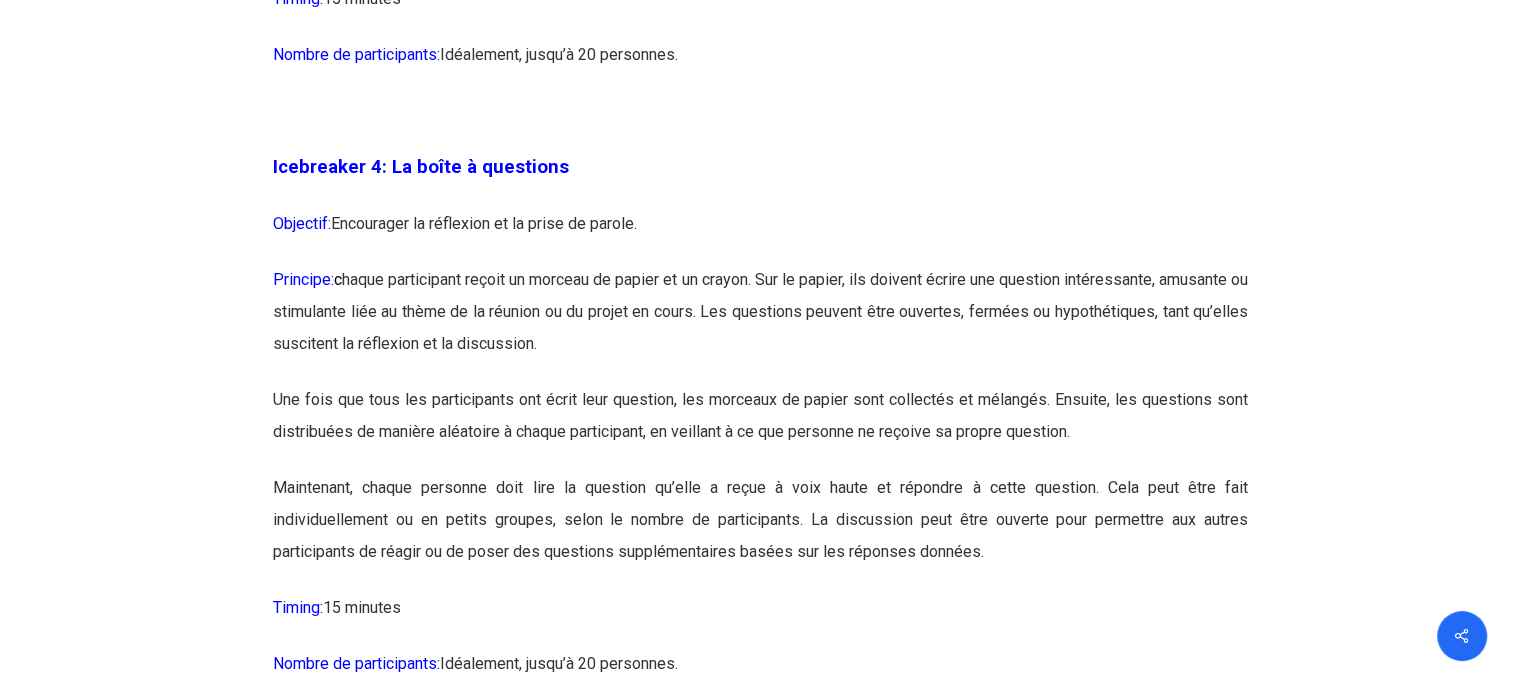 scroll, scrollTop: 3040, scrollLeft: 0, axis: vertical 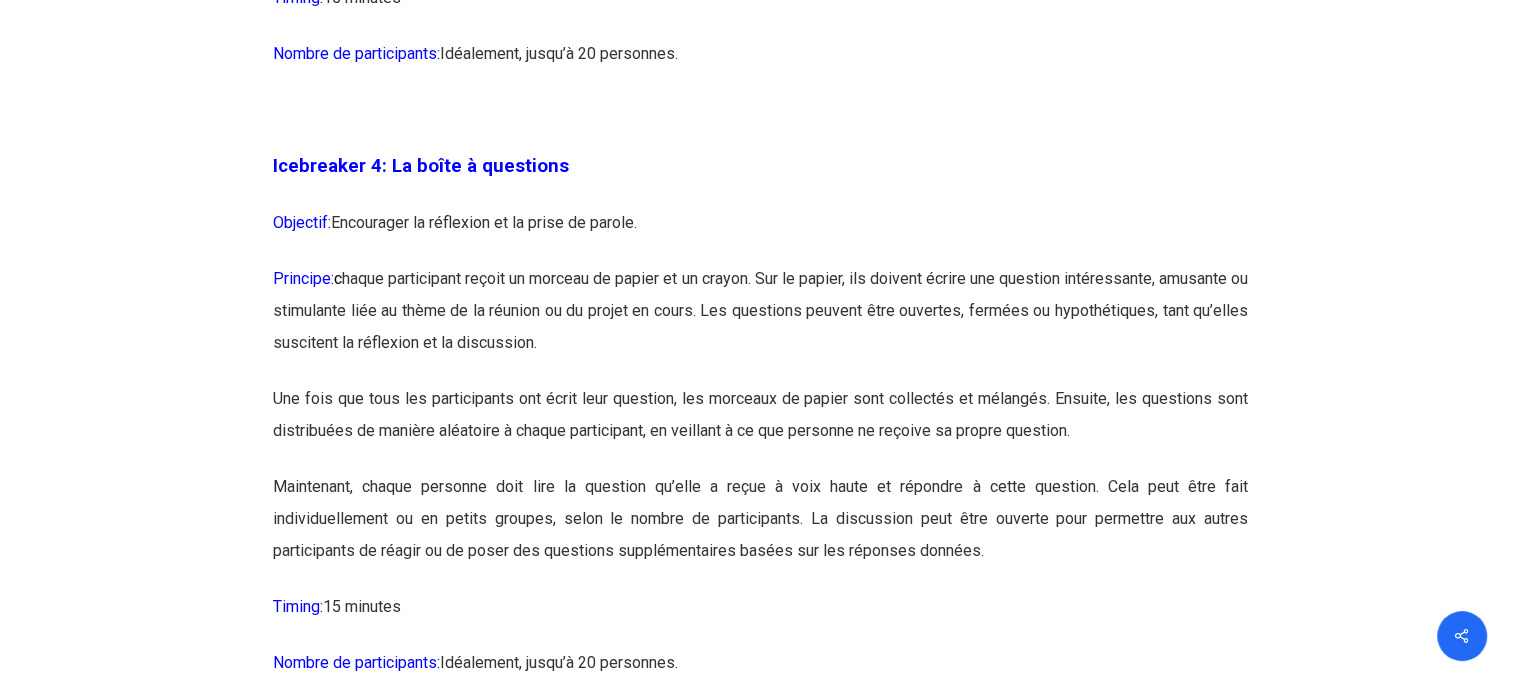 drag, startPoint x: 730, startPoint y: 647, endPoint x: 275, endPoint y: 157, distance: 668.6741 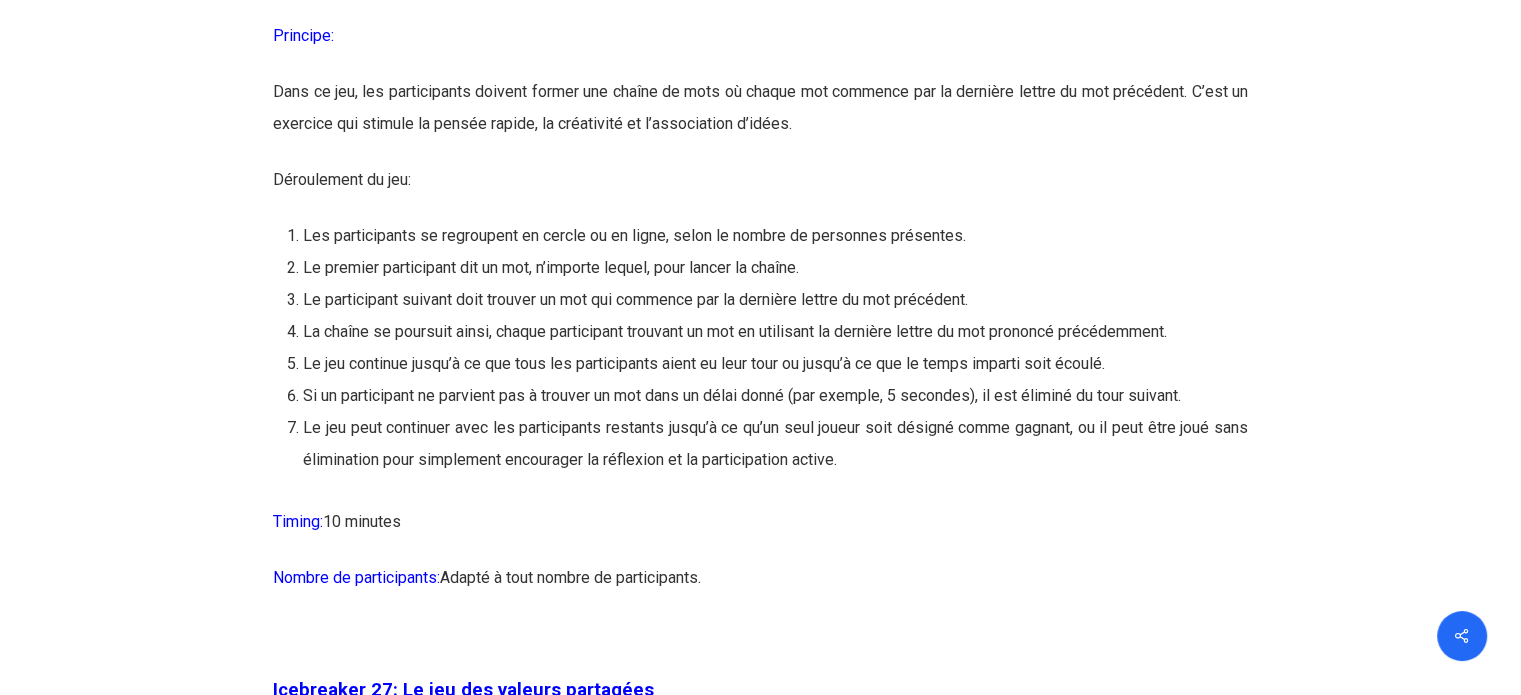scroll, scrollTop: 17764, scrollLeft: 0, axis: vertical 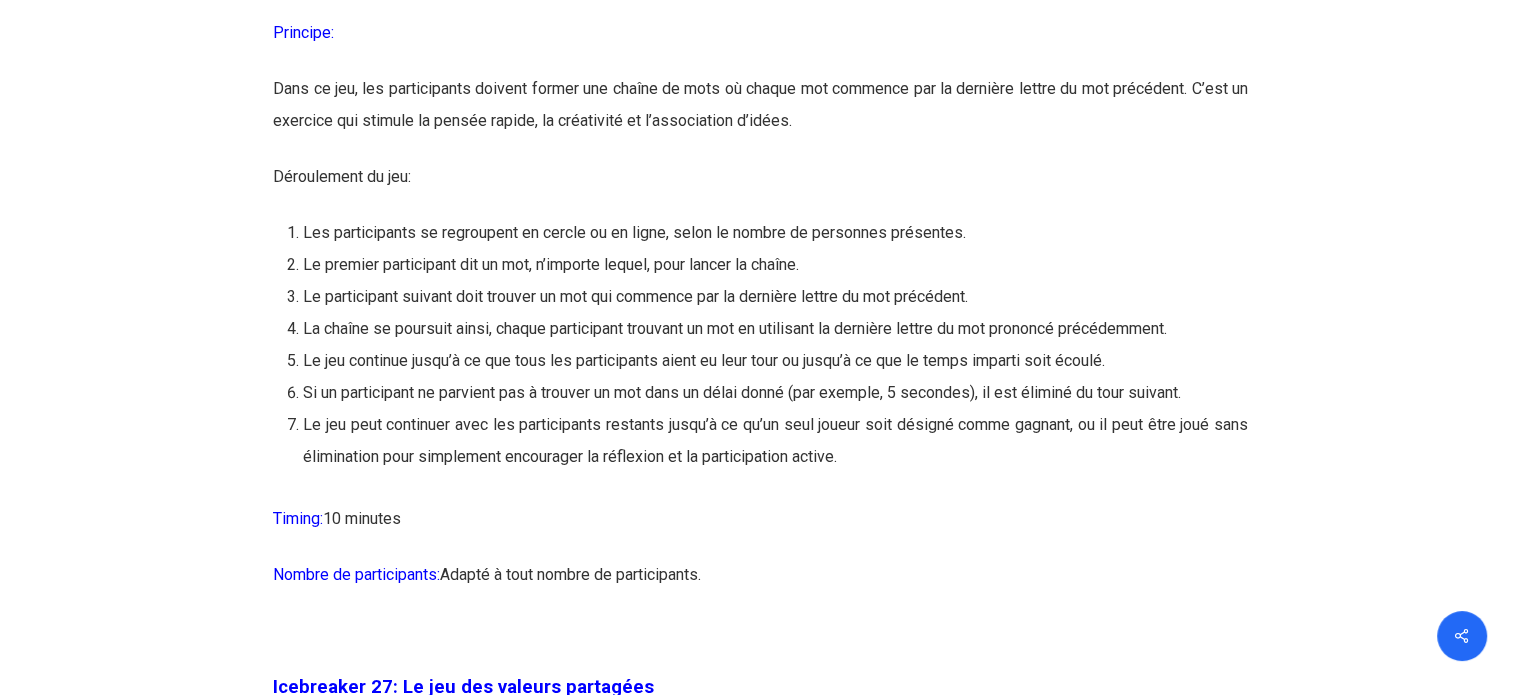 click on "Icebreaker 1: Nommez votre super-pouvoir !   Objectif:  Encourager l’expression individuelle et la découverte mutuelle.   Principe:  Chaque participant doit partager son super-pouvoir imaginaire et expliquer en quoi il serait utile dans le contexte du projet en cours.   Timing:  10 minutes   Nombre de participants:  [GEOGRAPHIC_DATA], jusqu’à 20 personnes.       Icebreaker 2: L’île déserte créative   Objectif:  Encourager la pensée créative et l’innovation.   Principe:  Les participants doivent choisir trois objets qu’ils emporteraient sur une île déserte pour stimuler leur créativité et expliquer leur choix.   Timing:  15 minutes   Nombre de participants:  Jusqu’à 30 personnes.       Icebreaker 3: Le jeu du “Qui suis-je ?”    Objectif:  Encourager la découverte mutuelle et la communication.   Principe:       Timing:  15 minutes   Nombre de participants:  [GEOGRAPHIC_DATA], jusqu’à 20 personnes.       Icebreaker 4: La boîte à questions   Objectif:   Principe:  c" at bounding box center [761, -6477] 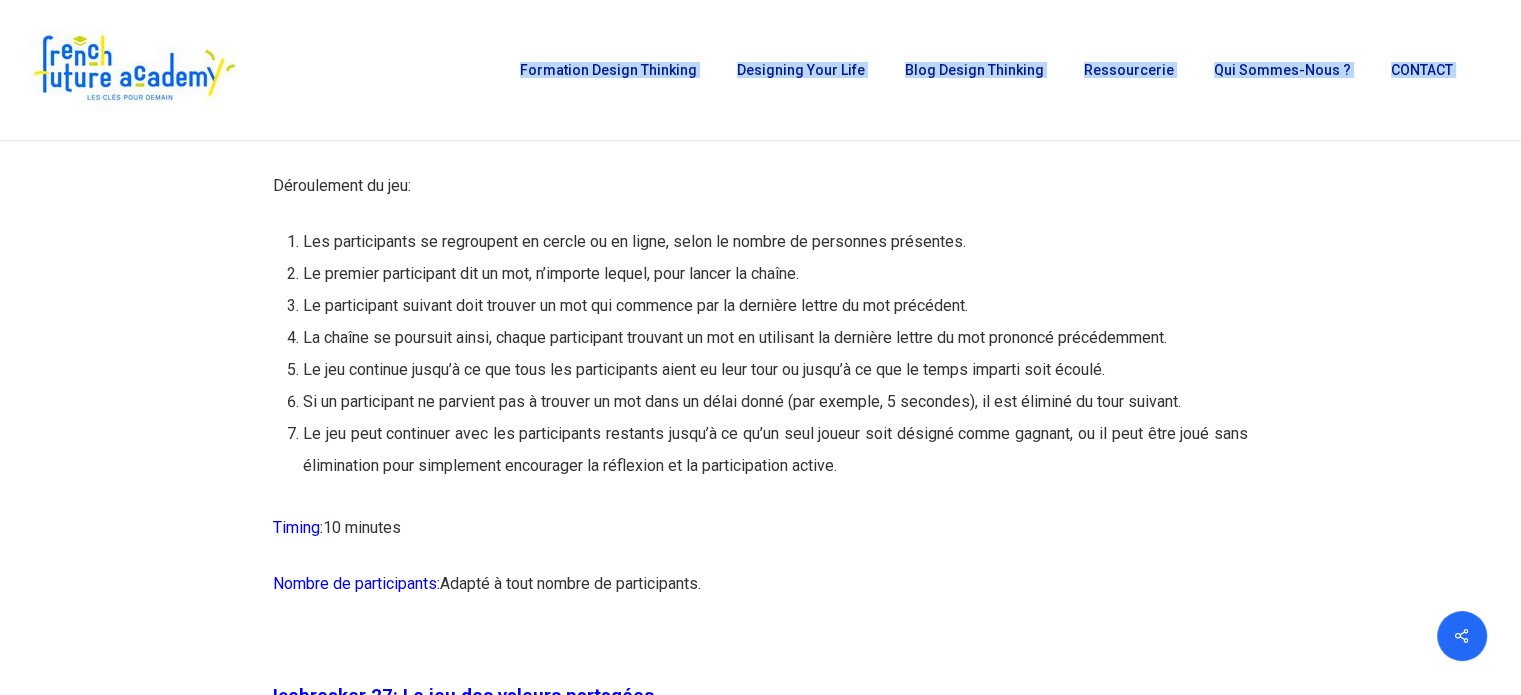 drag, startPoint x: 270, startPoint y: 9, endPoint x: 430, endPoint y: 47, distance: 164.4506 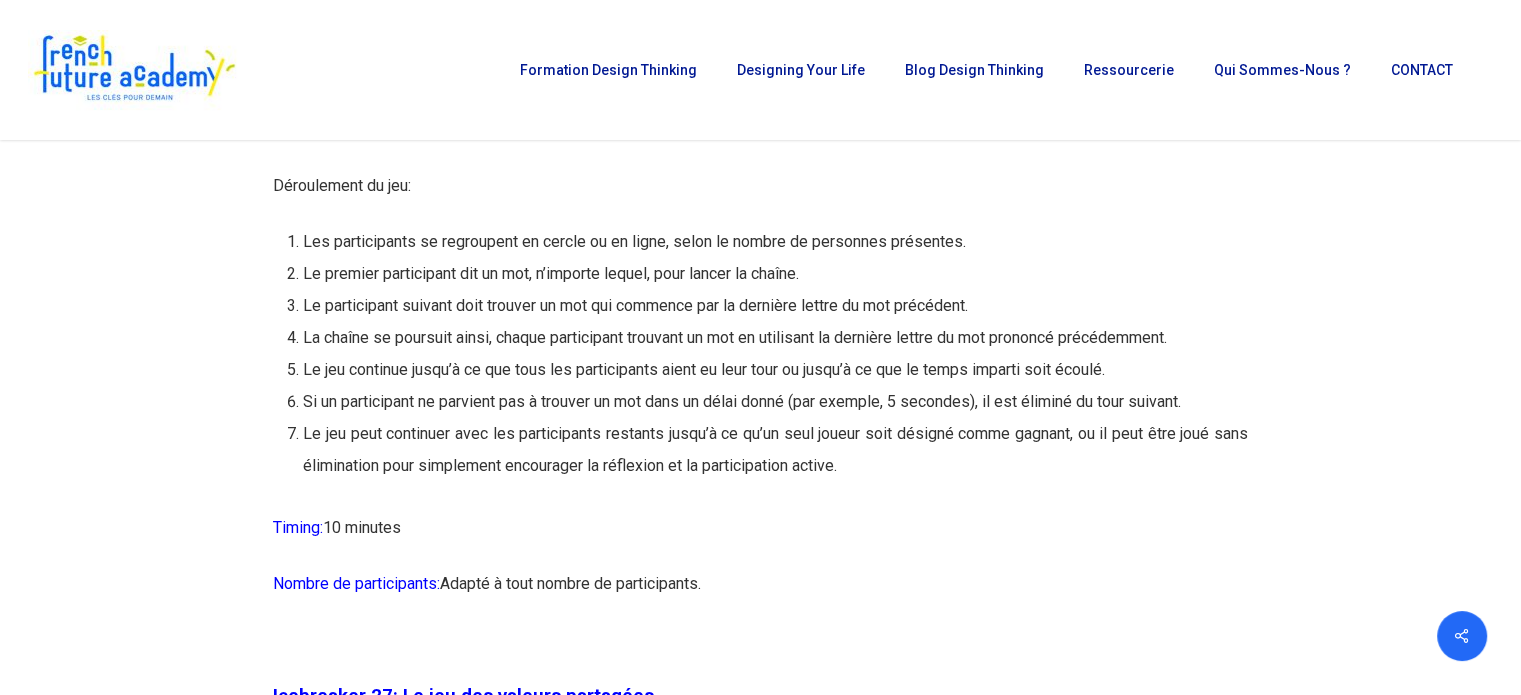 click on "Dans ce jeu, les participants doivent former une chaîne de mots où chaque mot commence par la dernière lettre du mot précédent. C’est un exercice qui stimule la pensée rapide, la créativité et l’association d’idées." at bounding box center (760, 126) 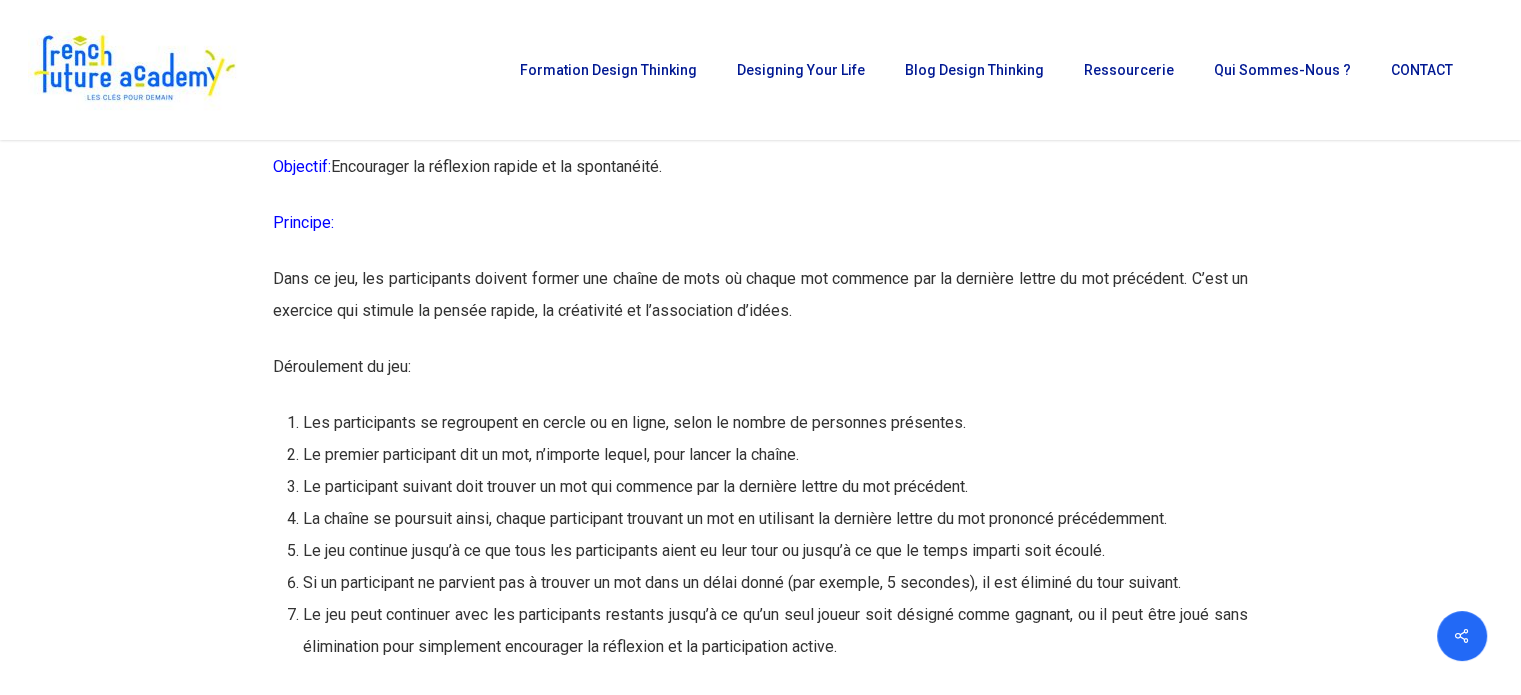 scroll, scrollTop: 17571, scrollLeft: 0, axis: vertical 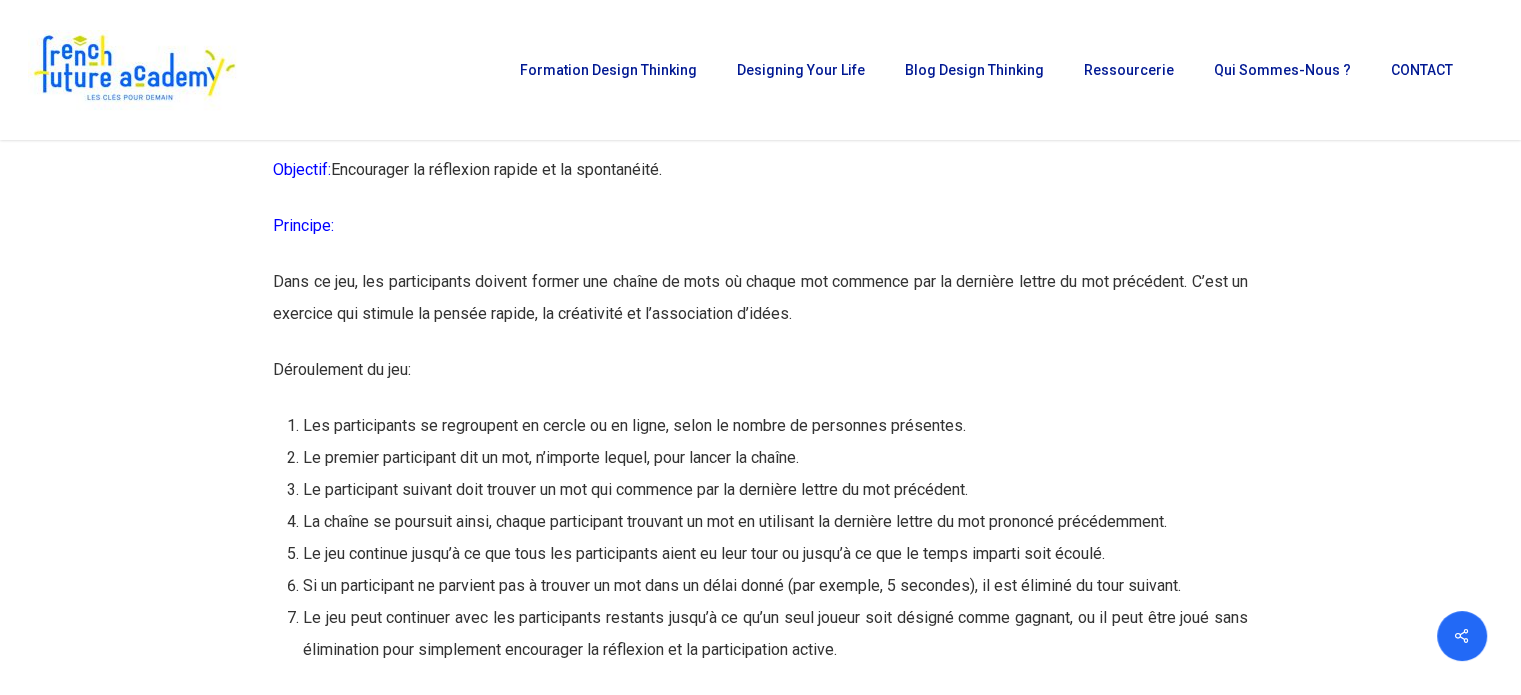 click on "Icebreaker 26: Le jeu des mots en cascade" at bounding box center [760, 125] 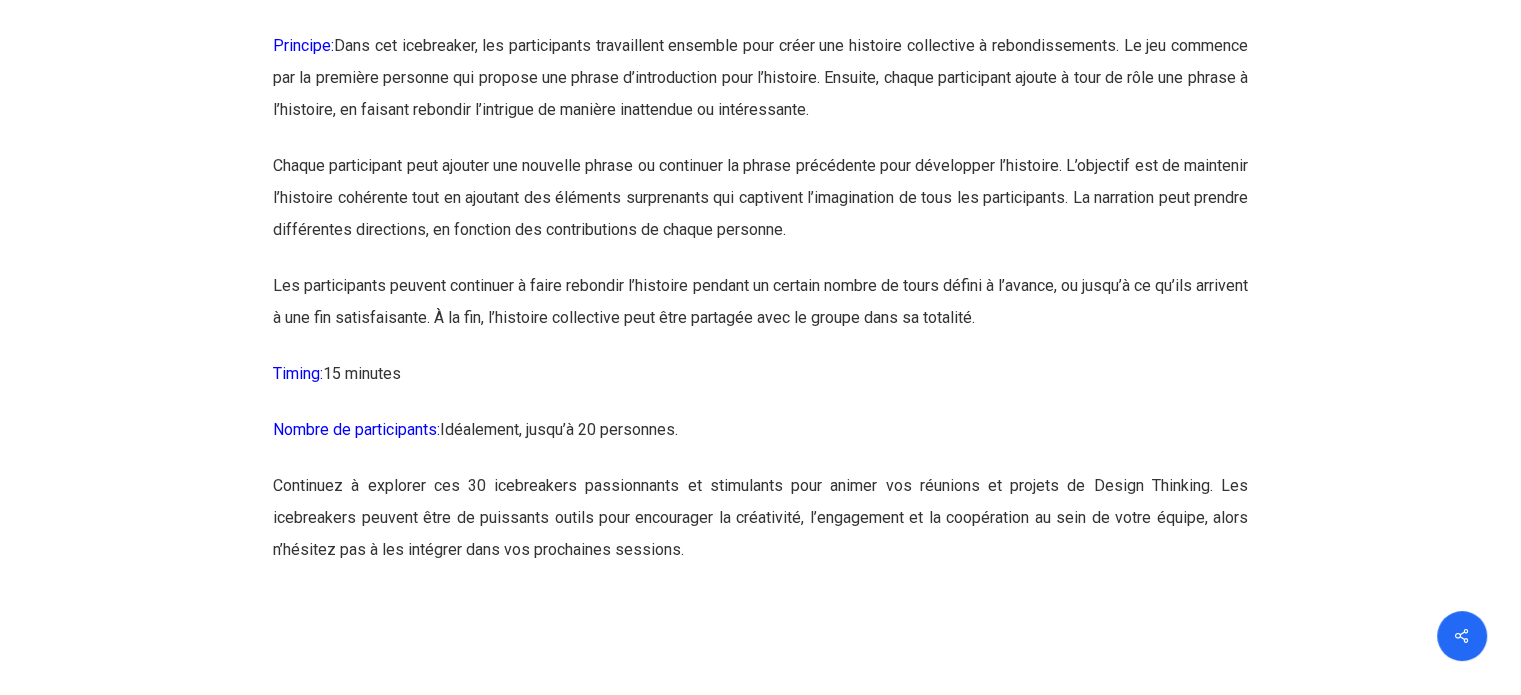 scroll, scrollTop: 20252, scrollLeft: 0, axis: vertical 